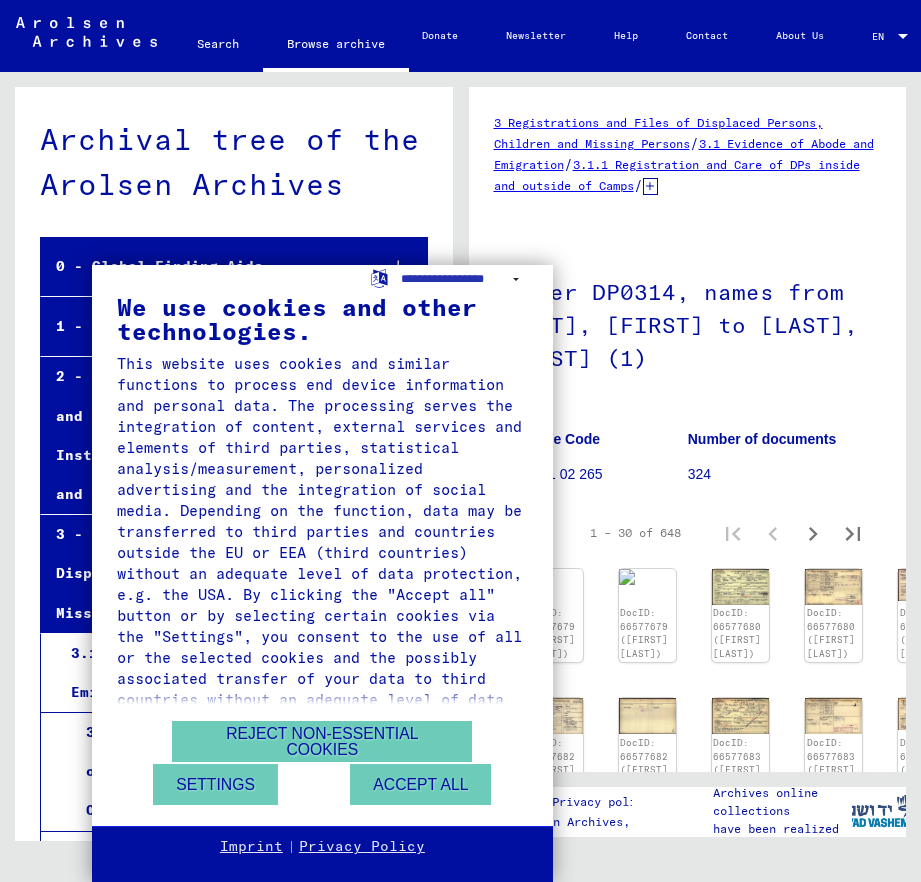scroll, scrollTop: 0, scrollLeft: 0, axis: both 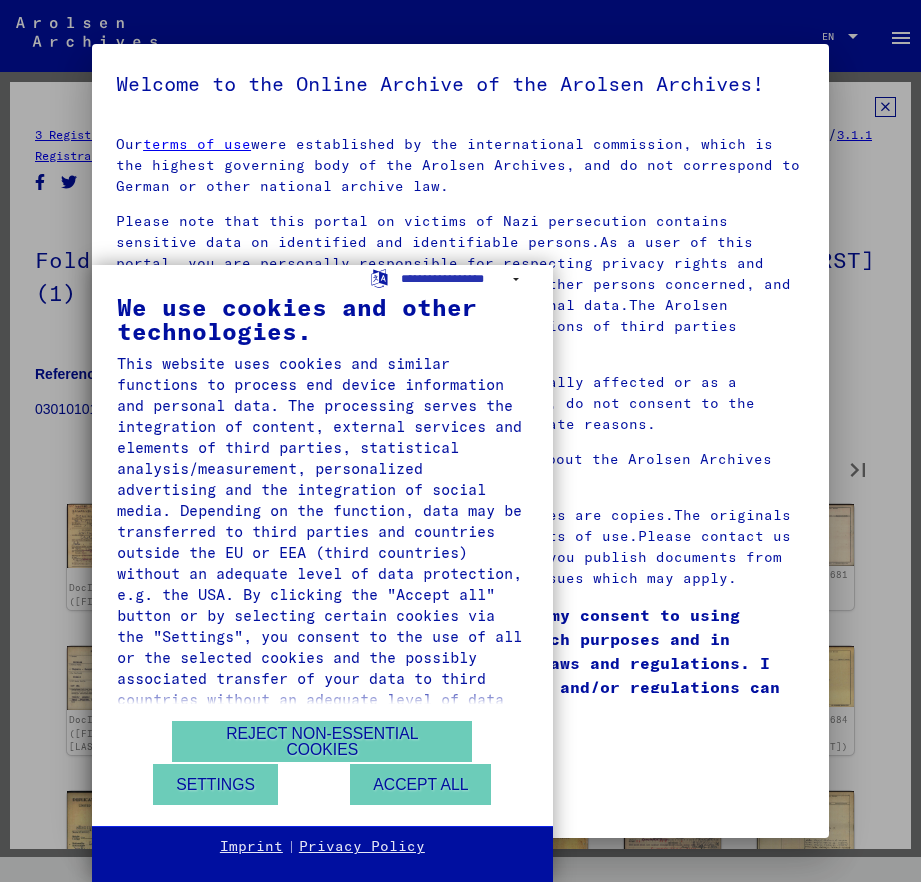 type on "*" 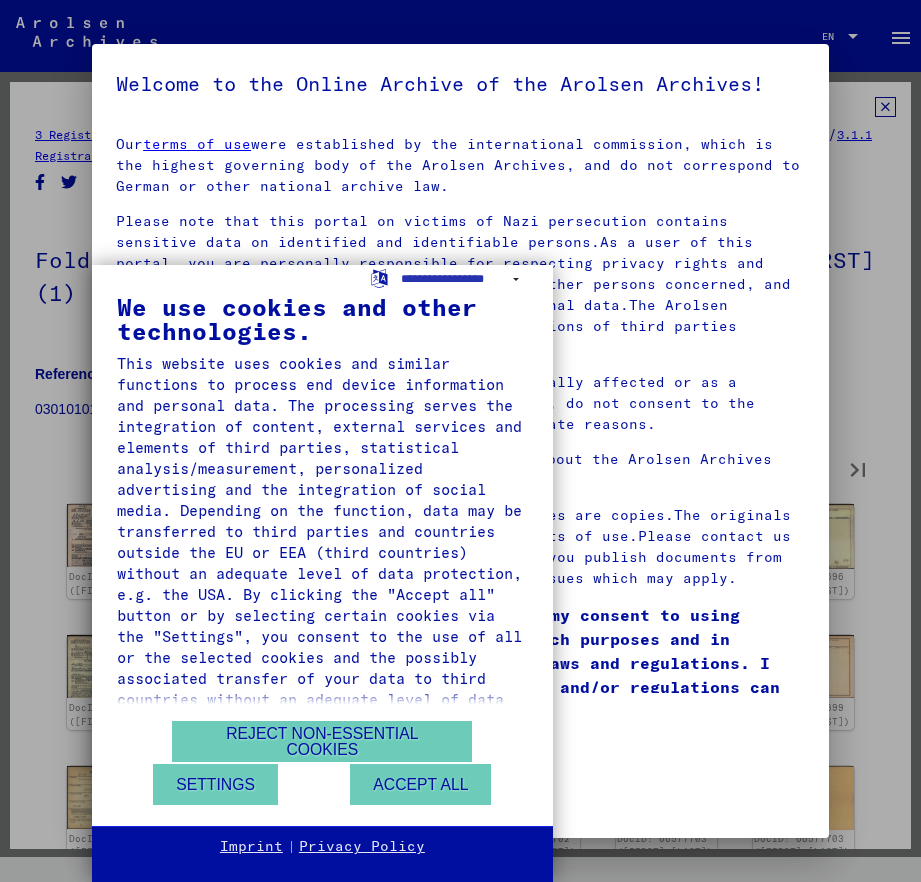 type on "*" 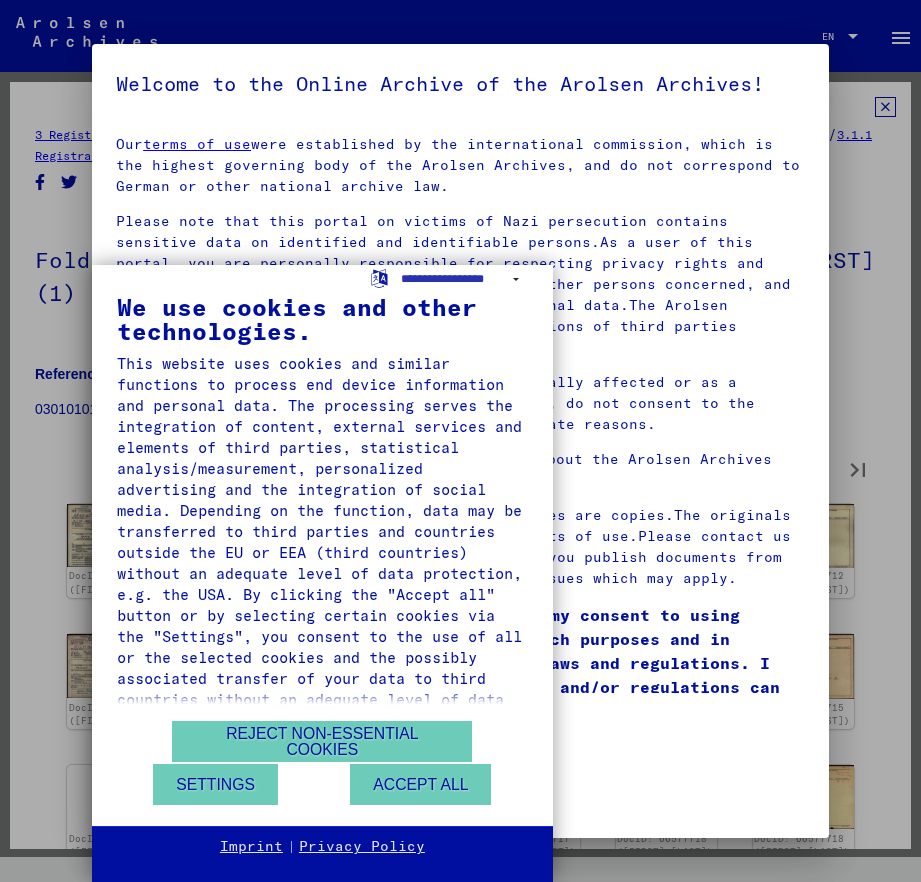 type on "*" 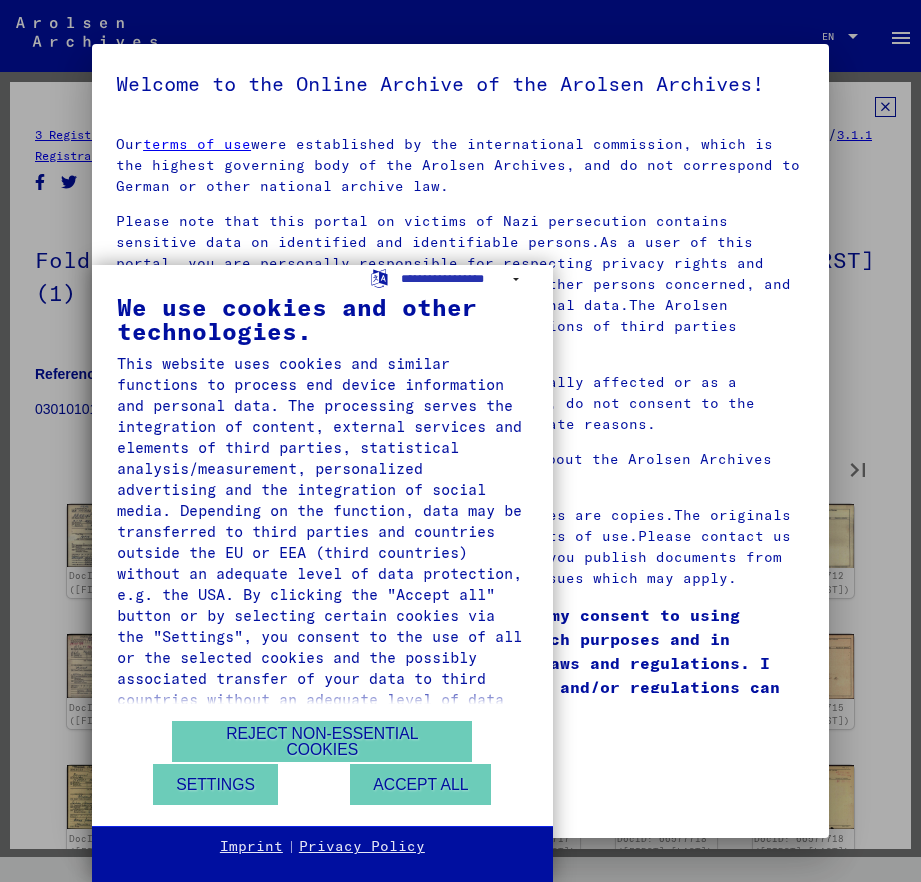 type on "*" 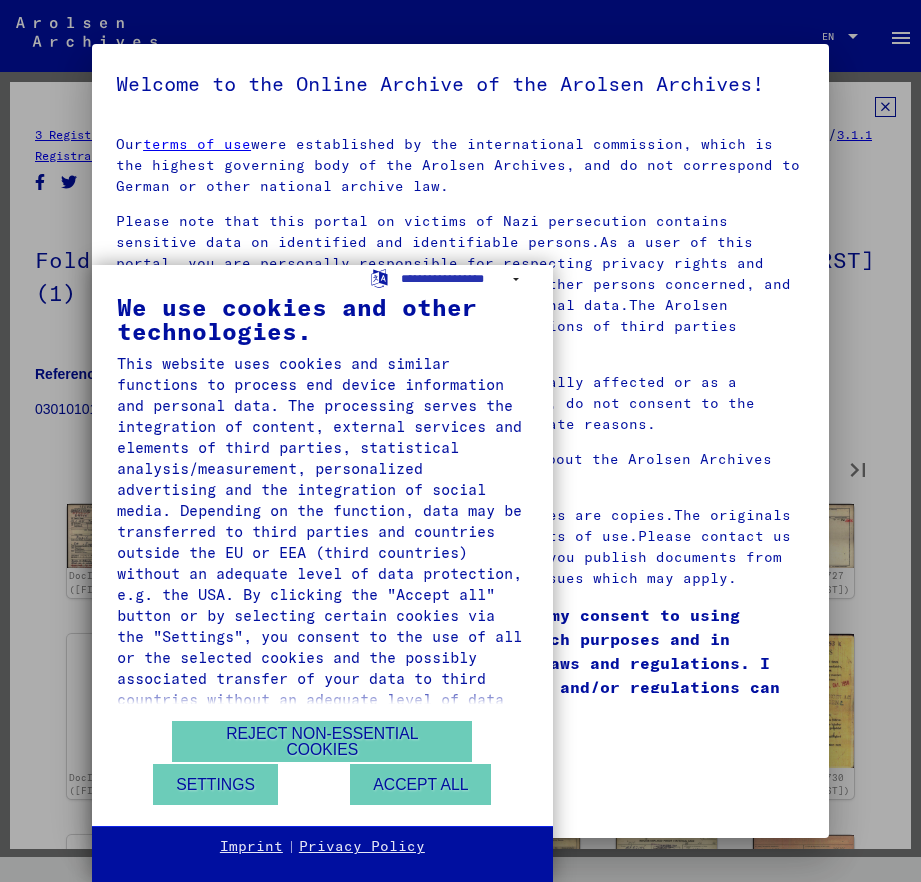 type on "*" 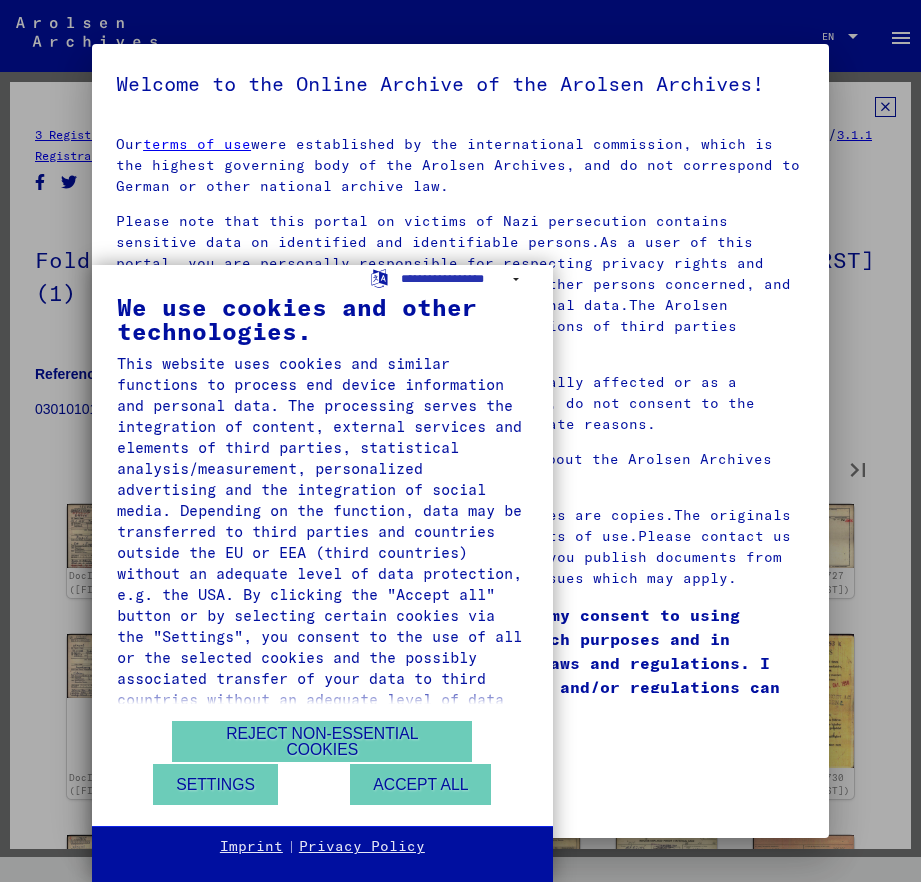 type on "*" 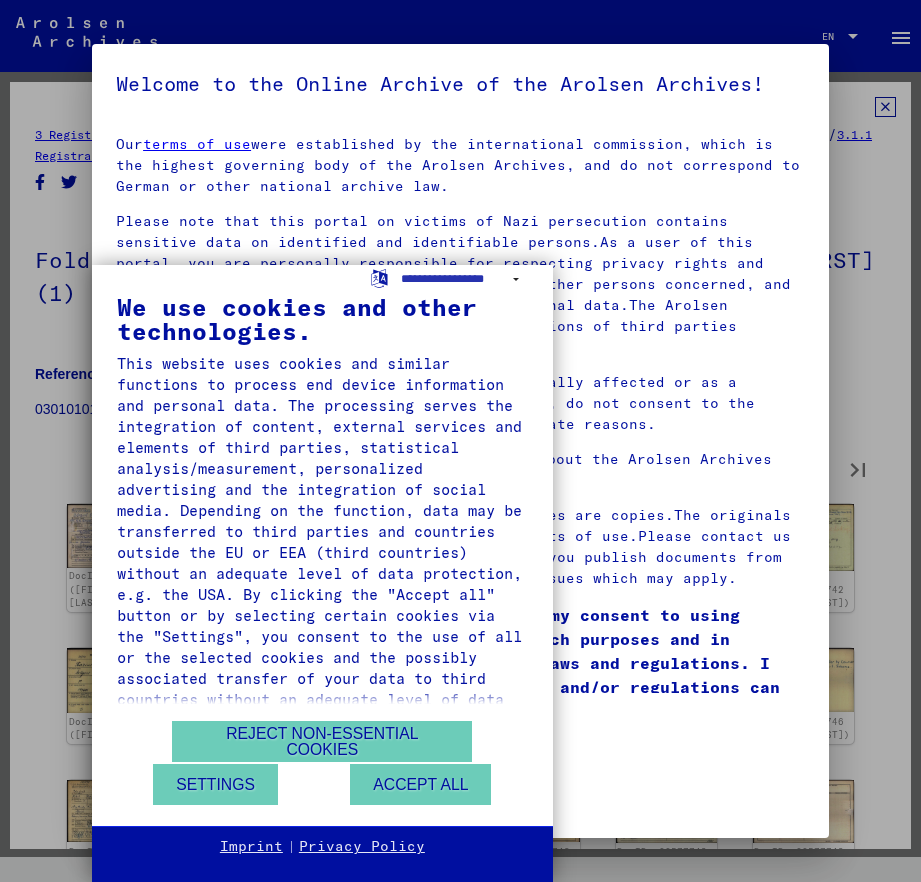 type on "*" 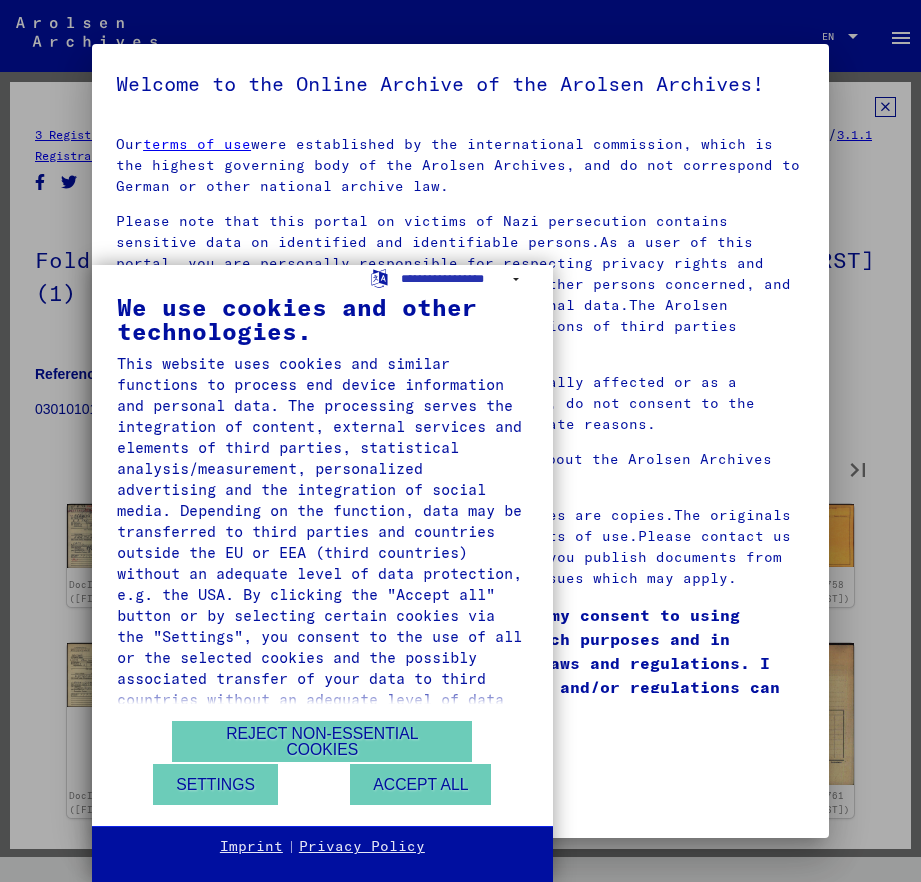 type on "*" 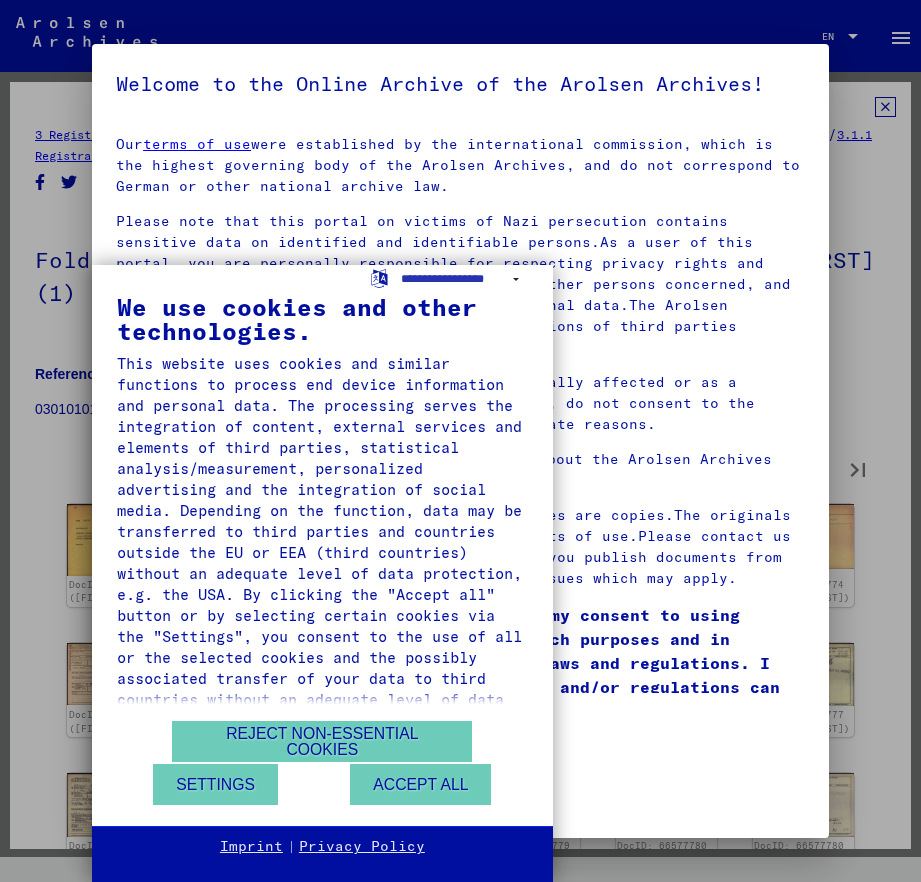 type on "*" 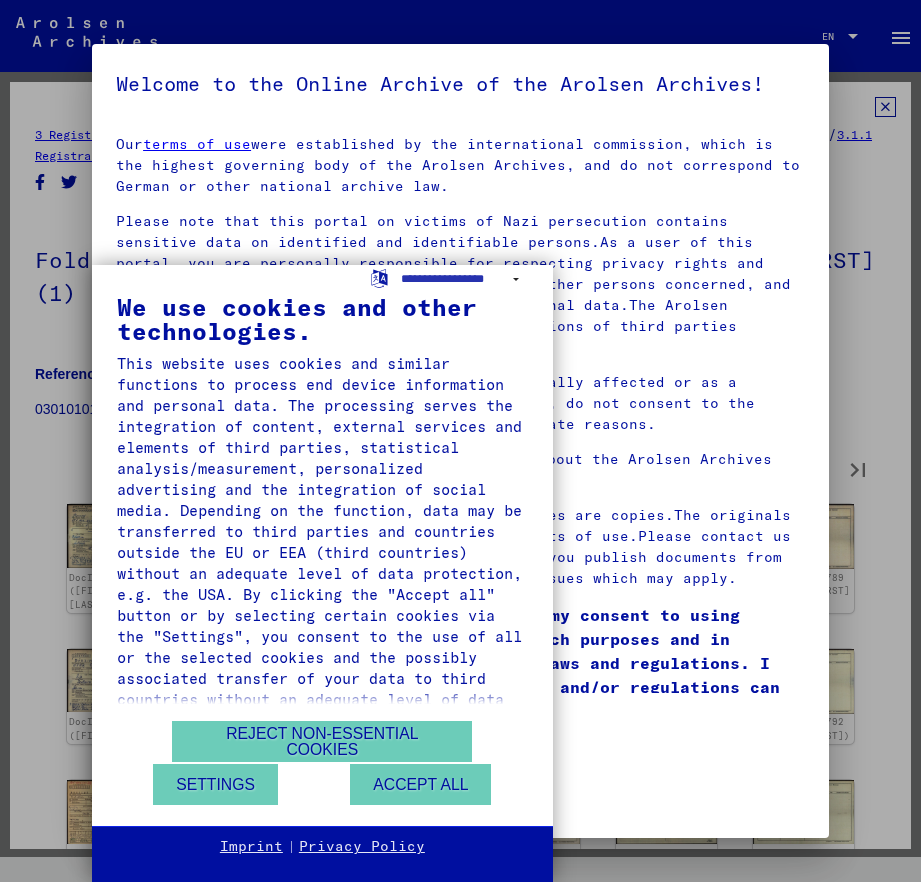 type on "*" 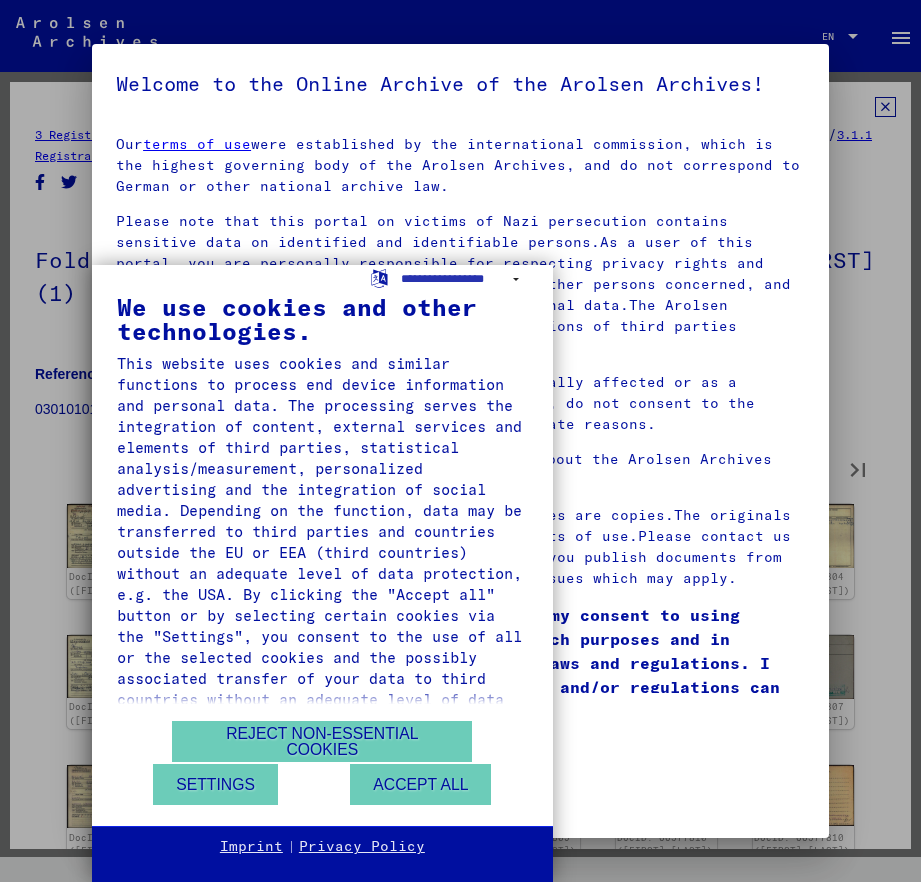 type on "**" 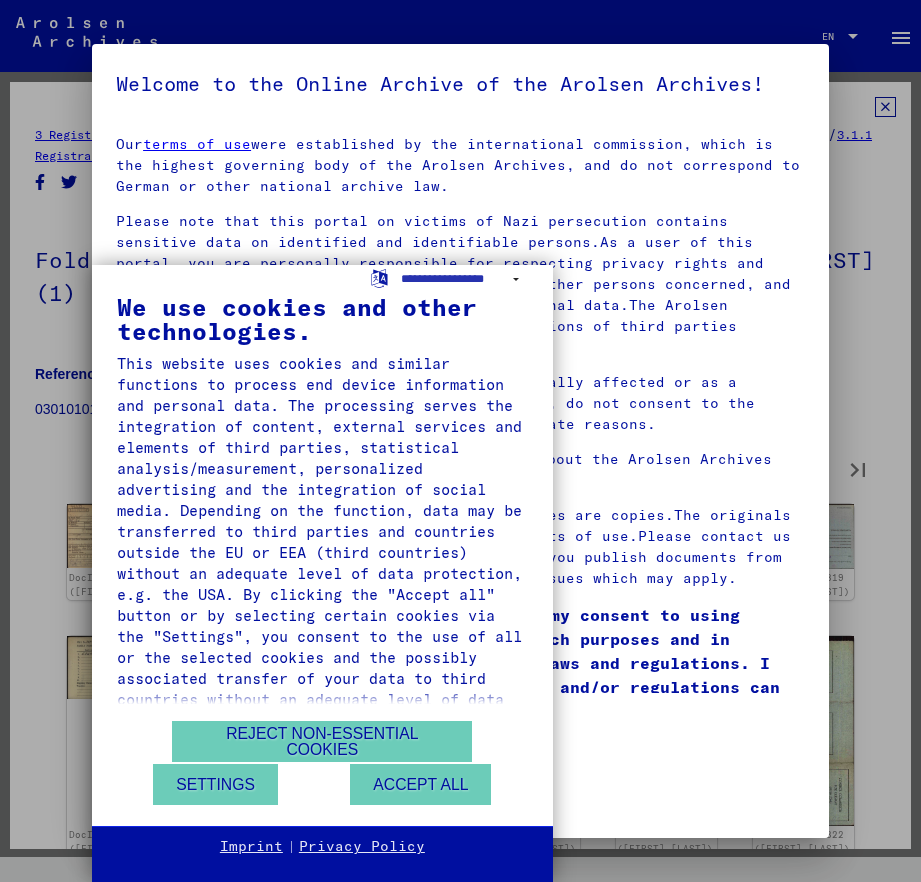 type on "**" 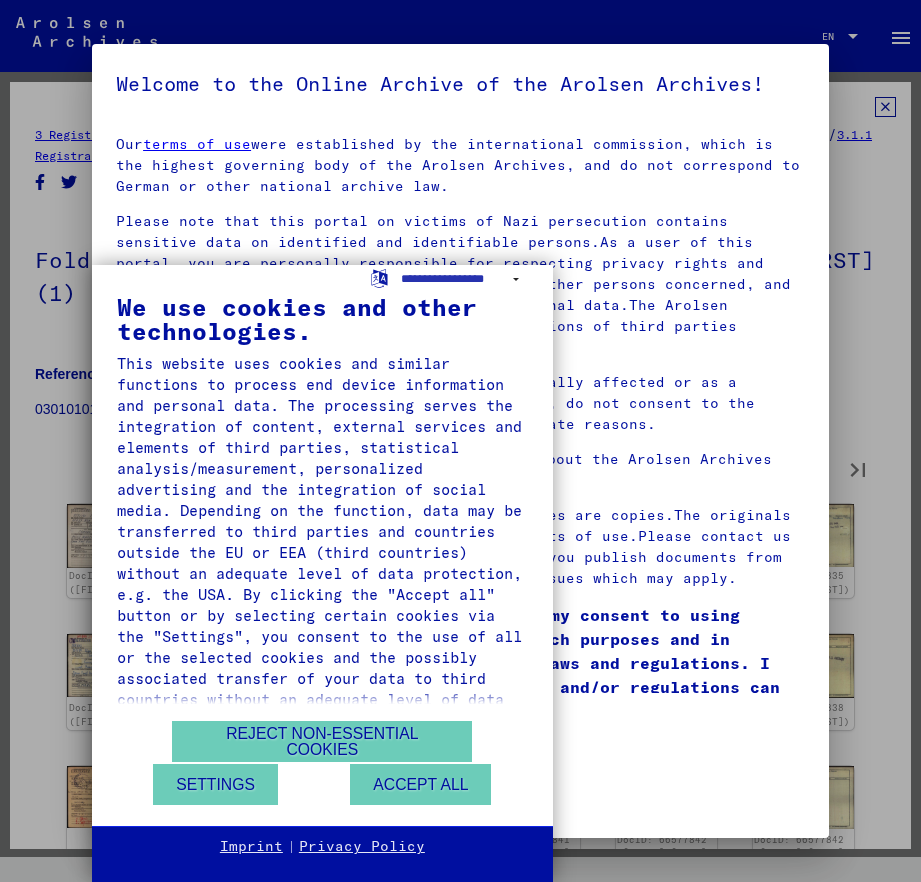 type on "**" 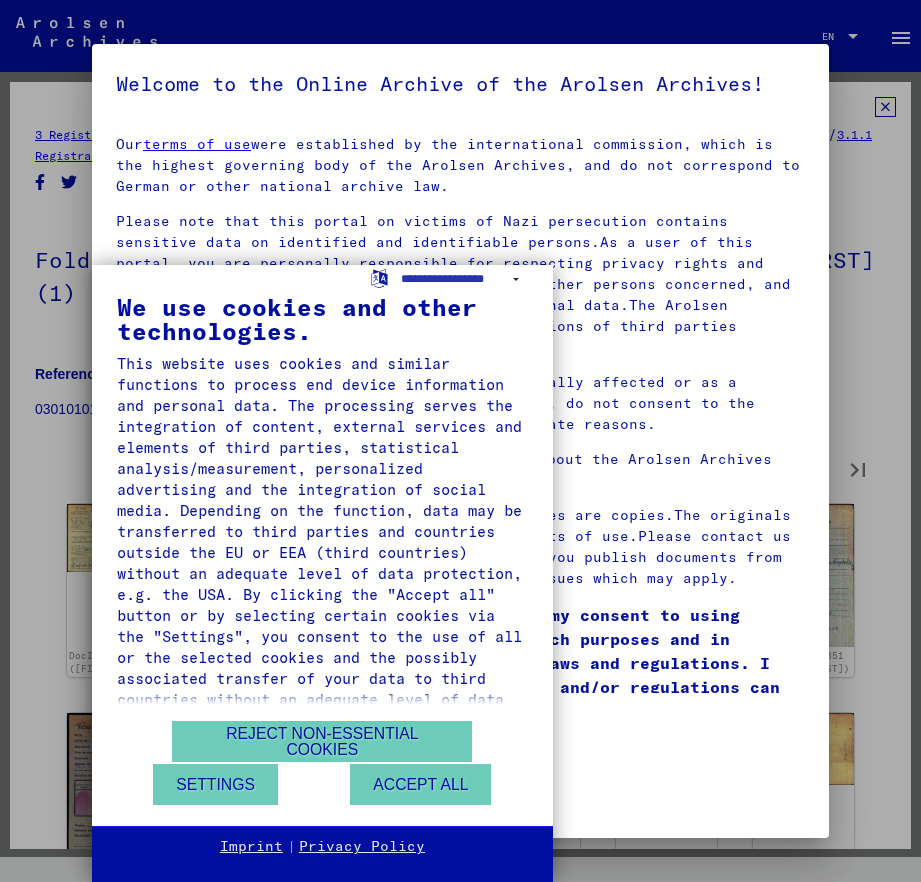 type on "**" 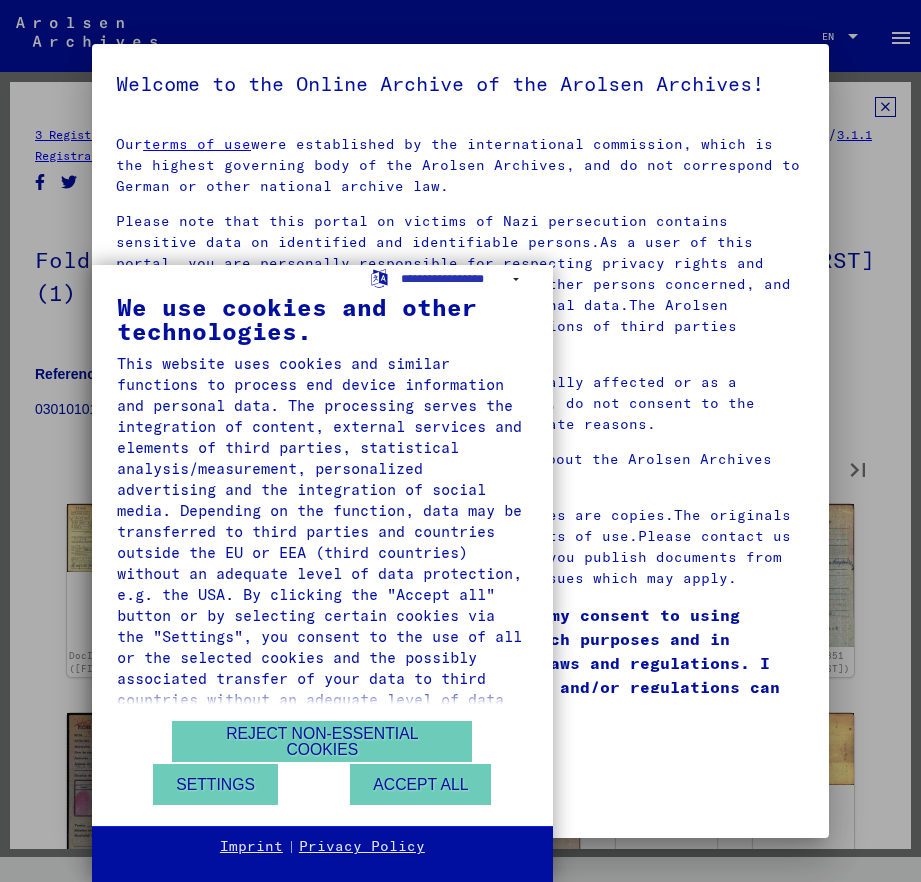 type on "**" 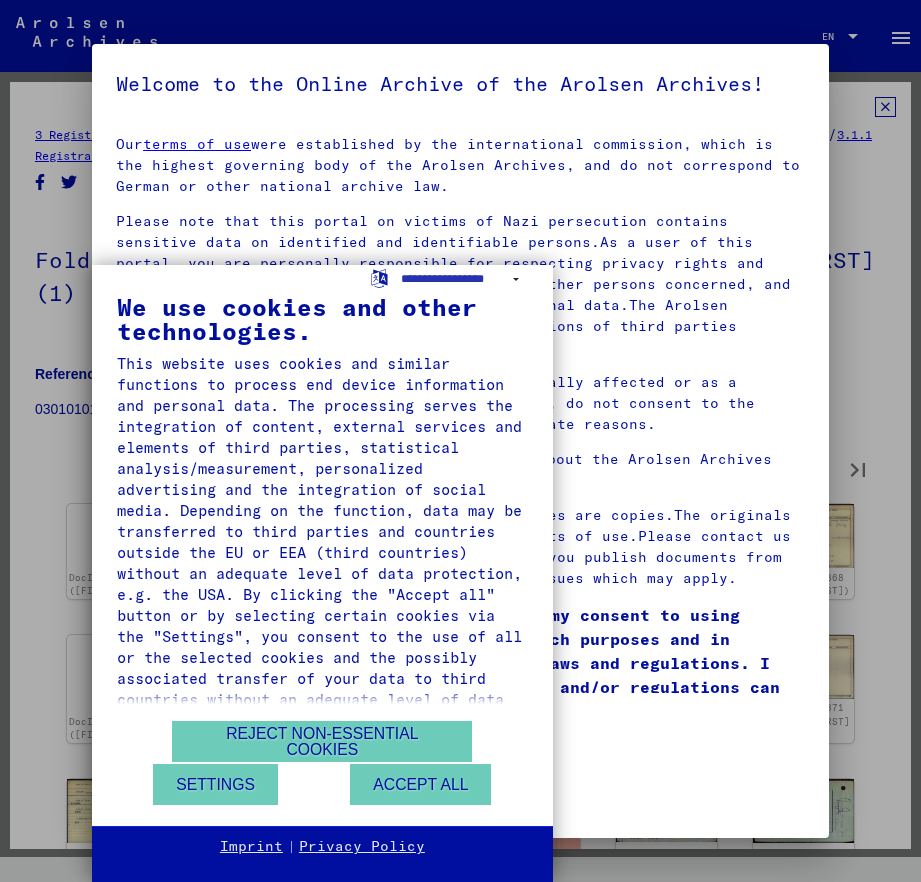 type on "**" 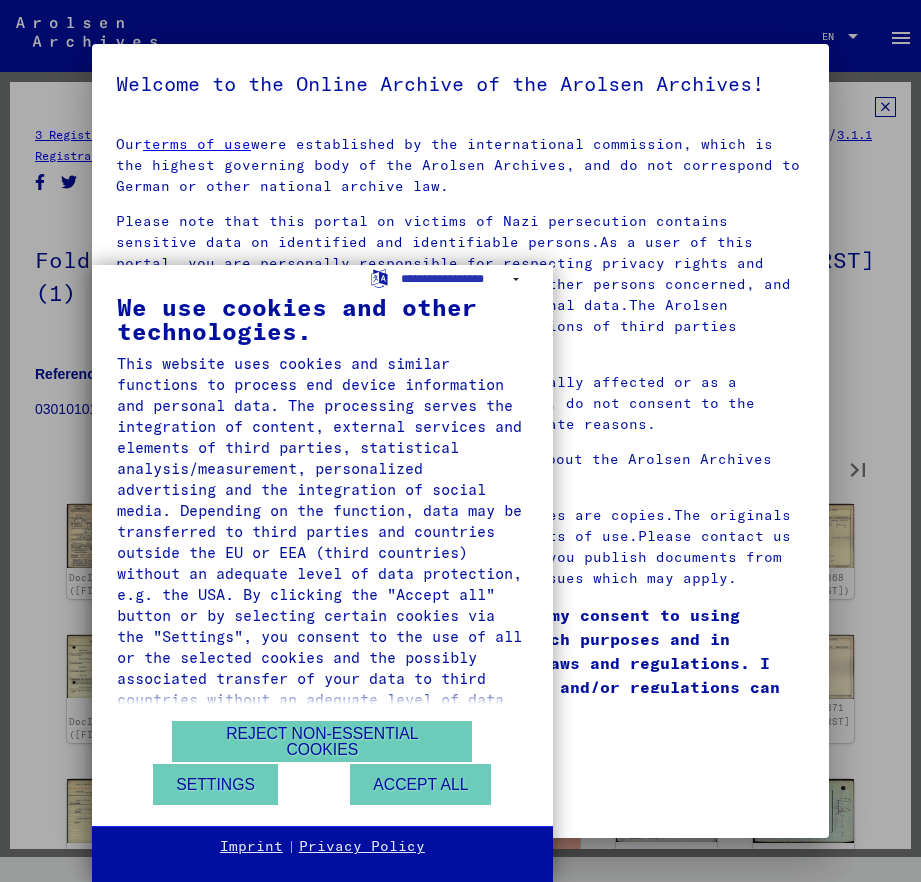 type on "**" 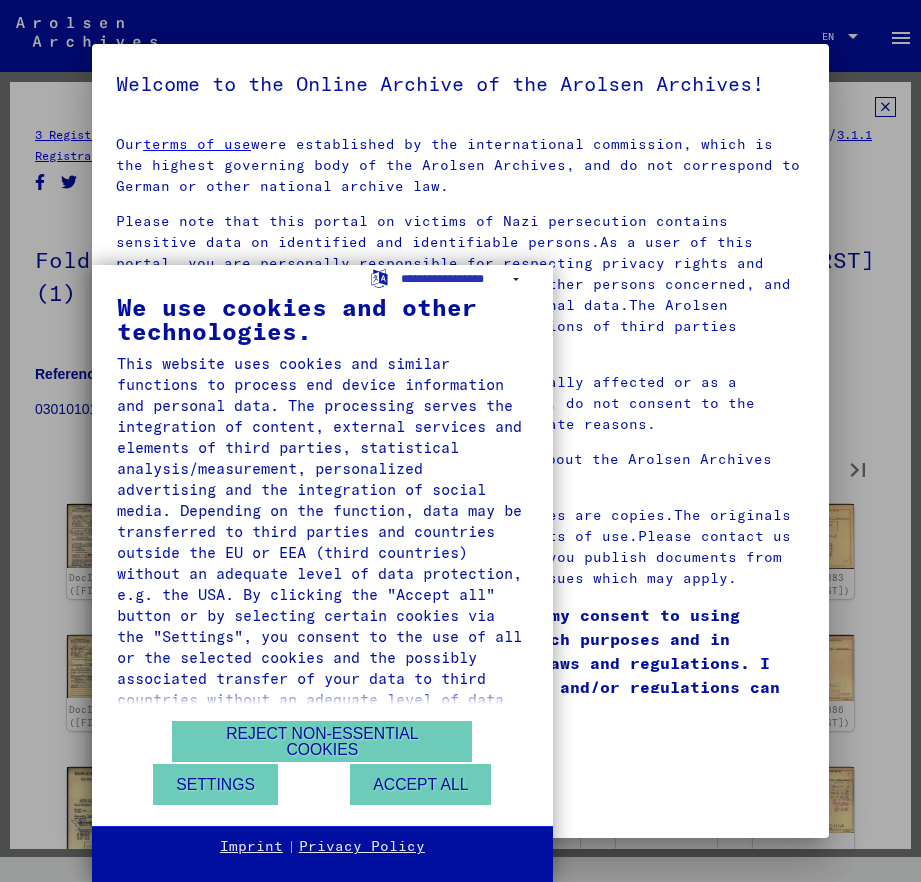 type on "**" 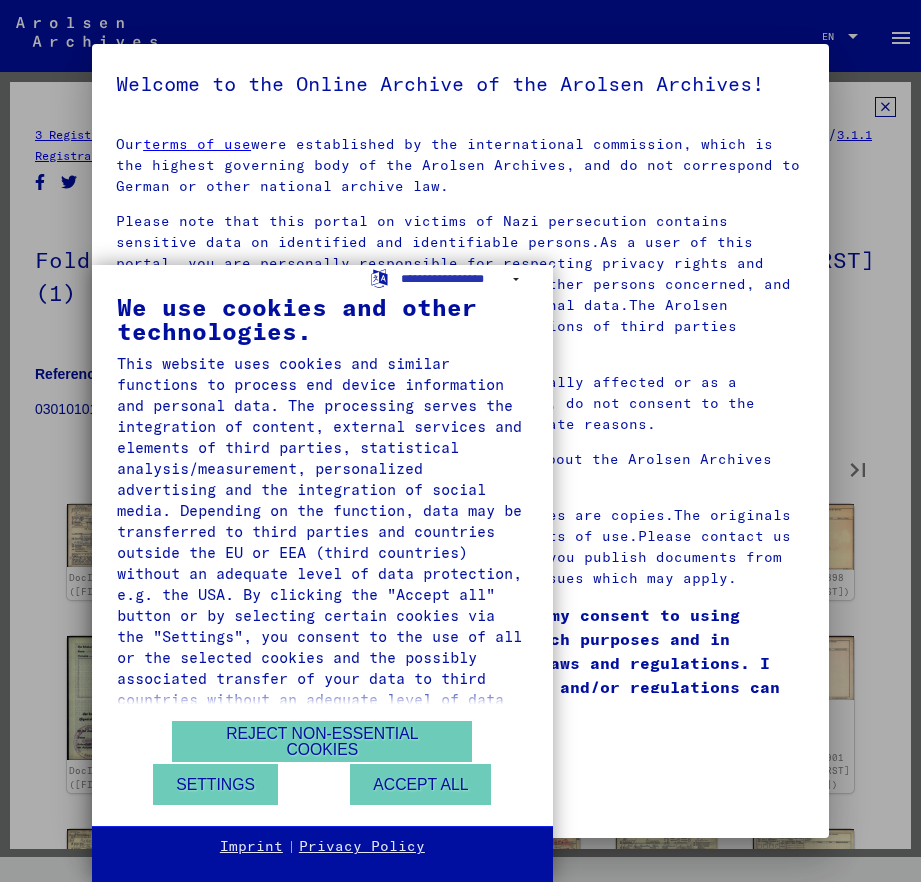 type on "**" 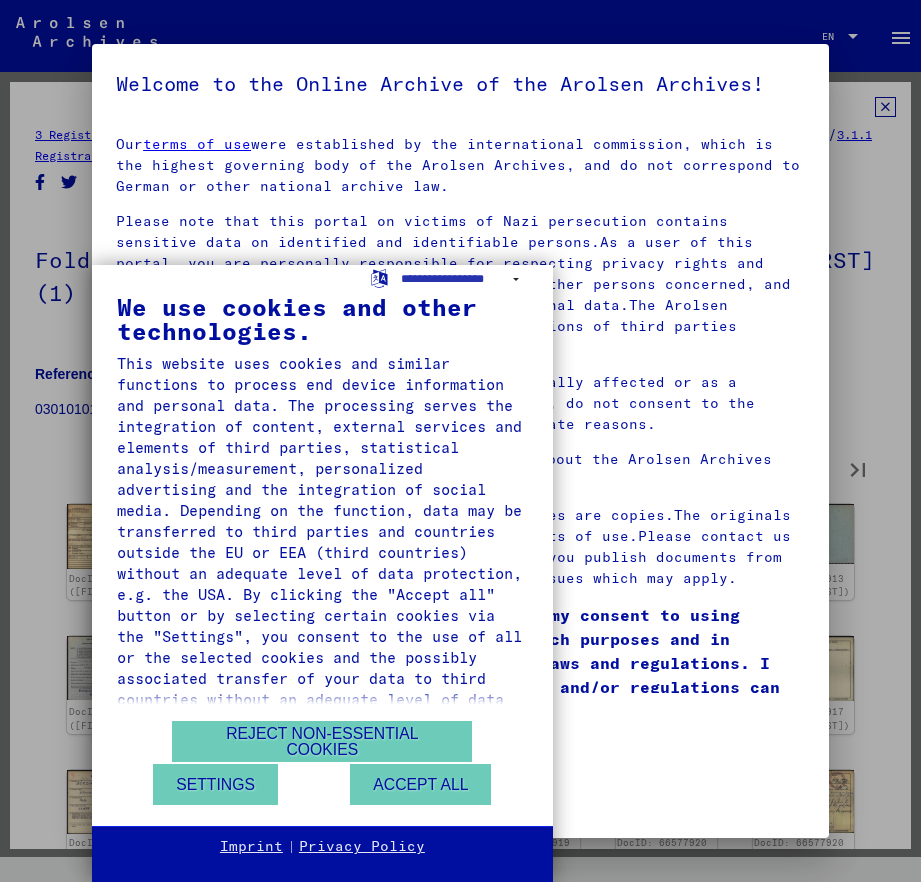 type on "**" 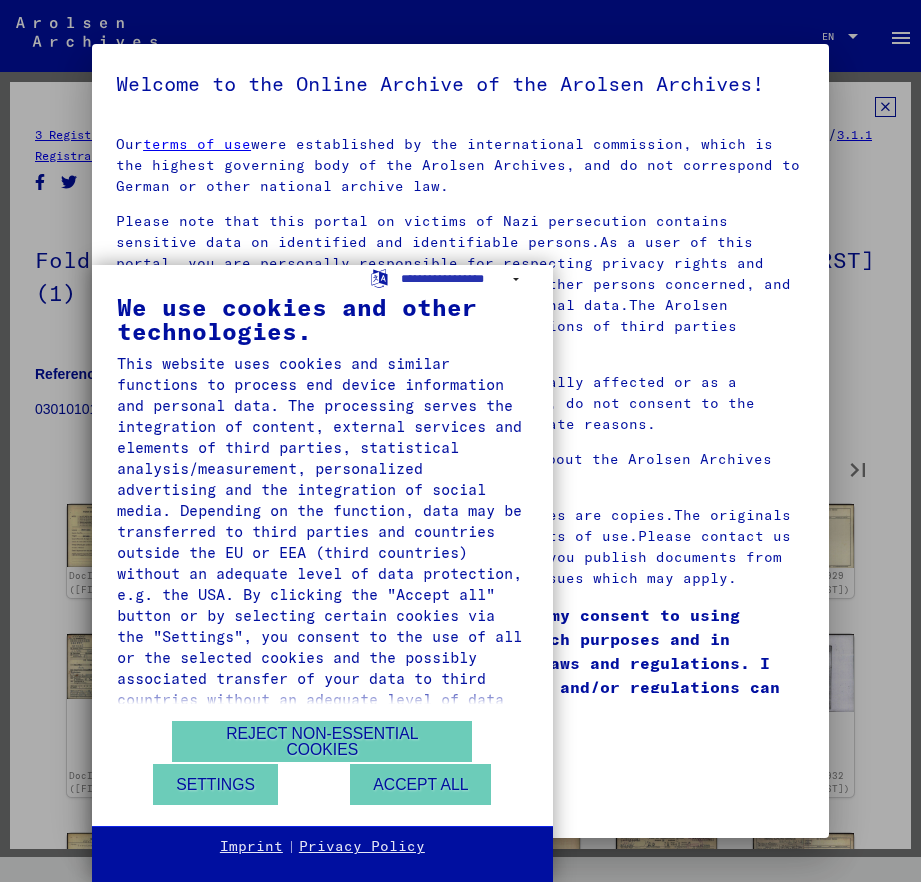 type on "**" 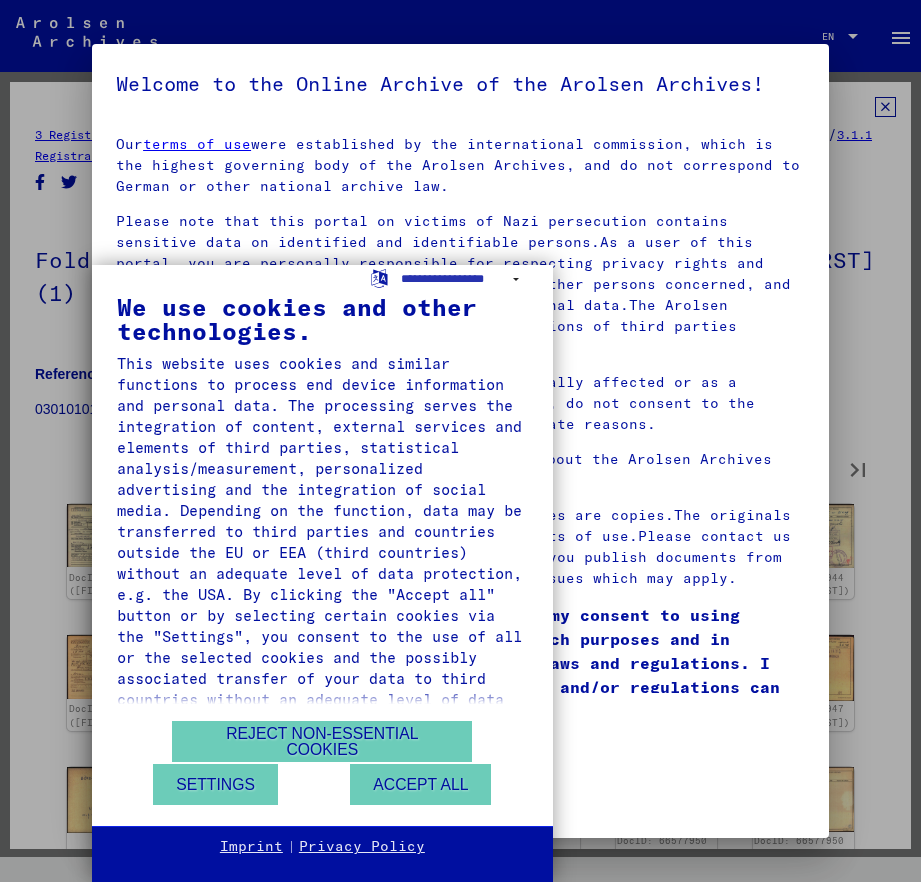 type on "**" 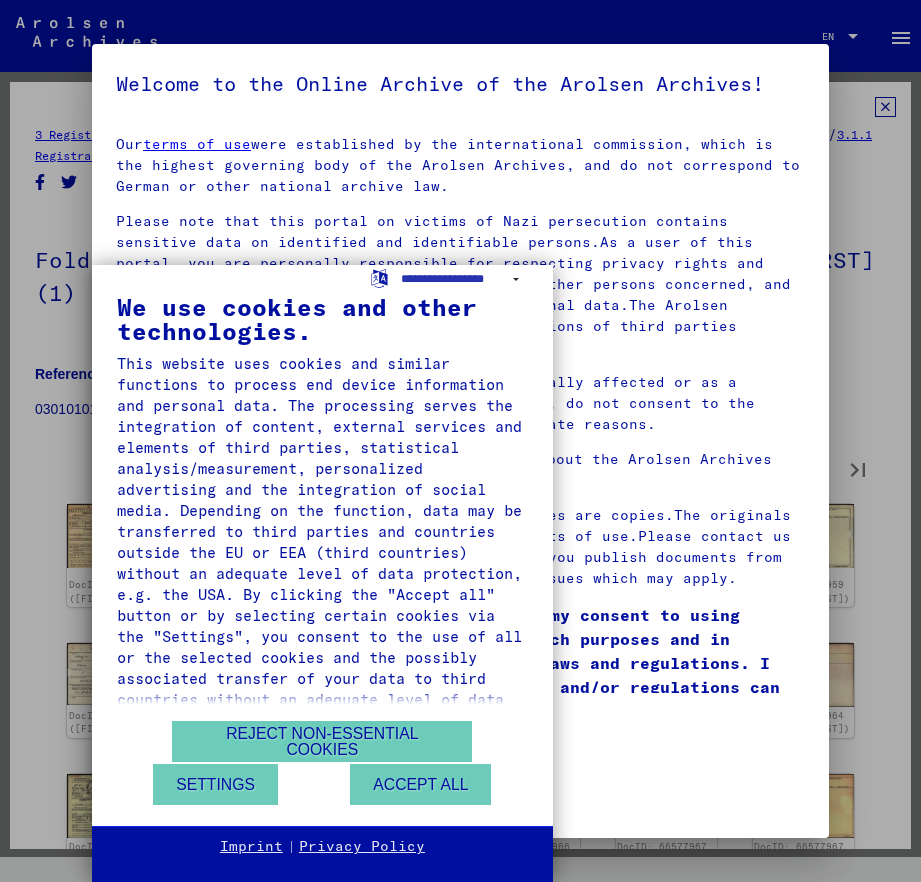 type on "**" 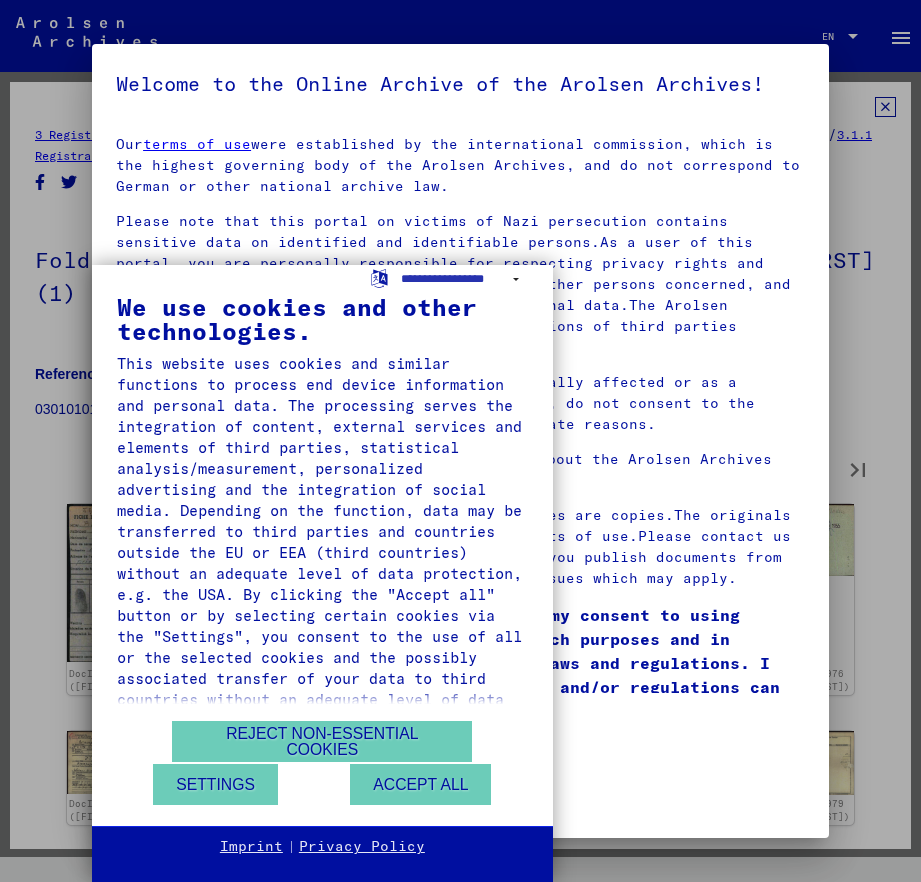 type on "**" 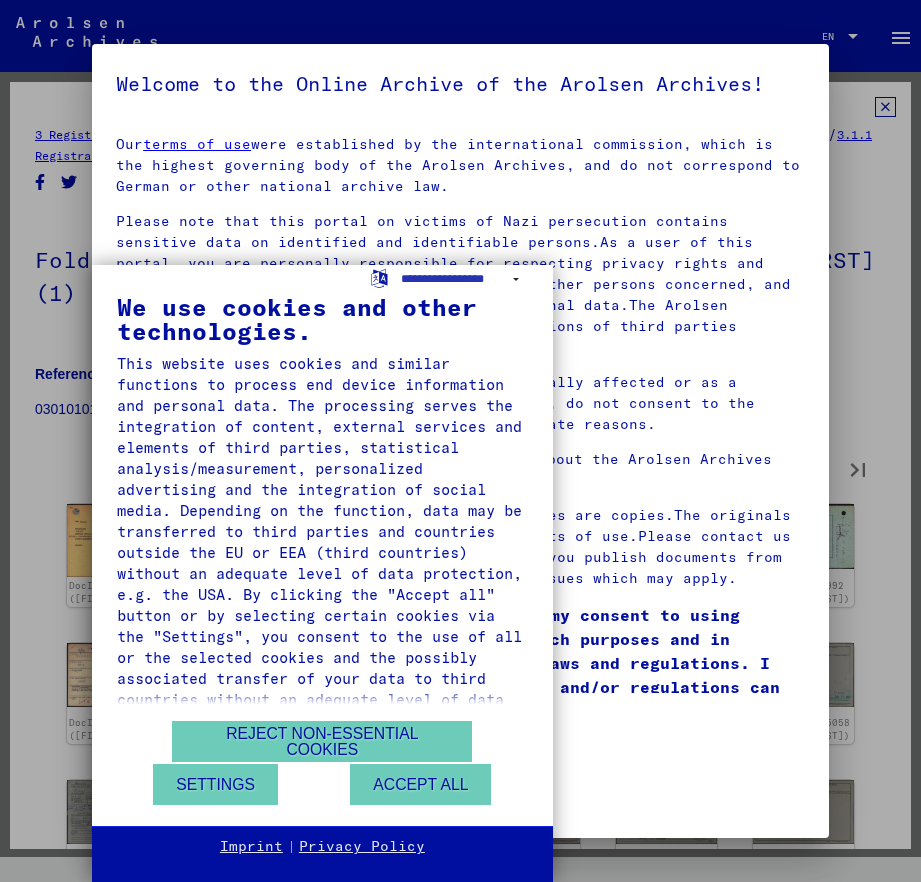 type on "**" 